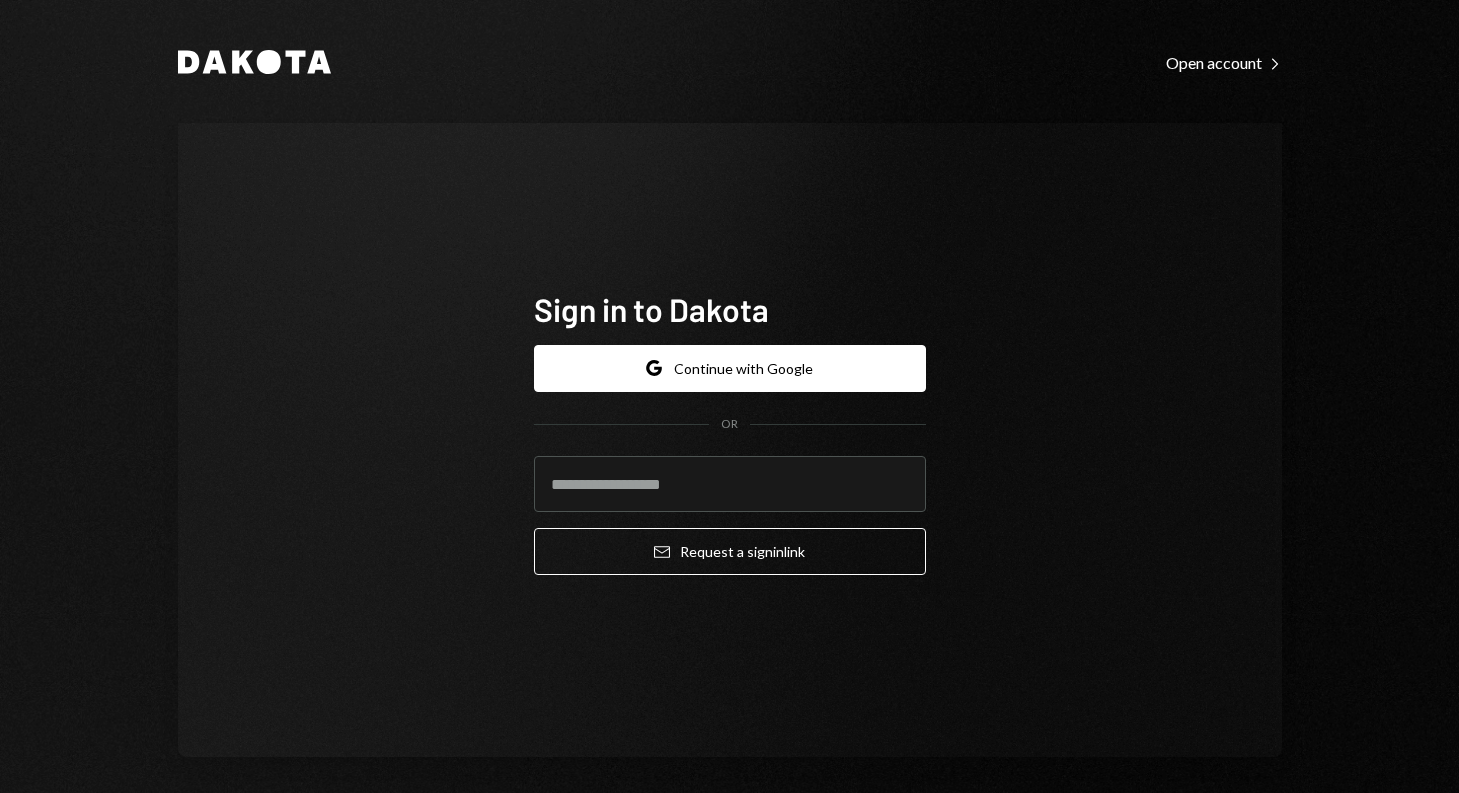 scroll, scrollTop: 0, scrollLeft: 0, axis: both 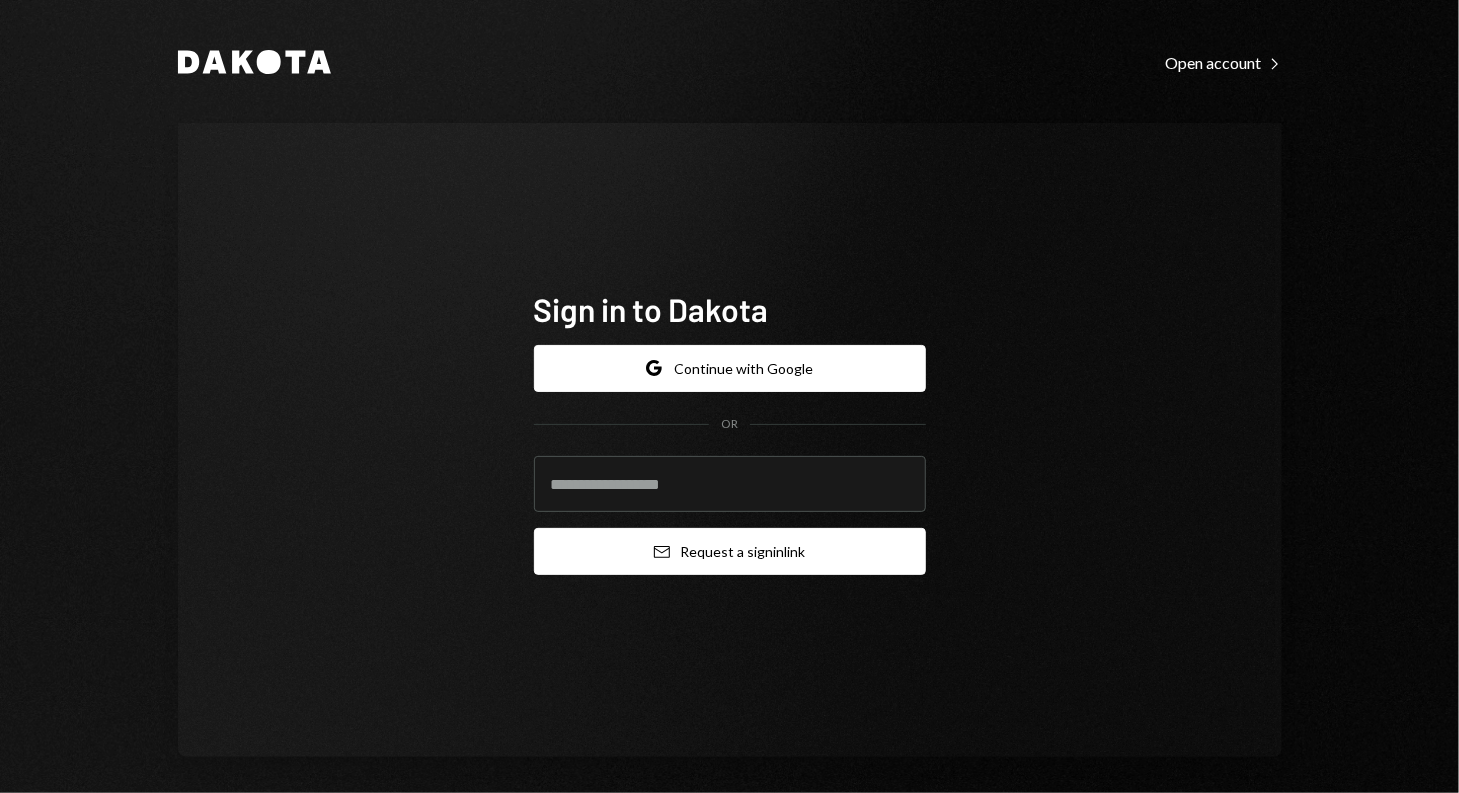 type on "**********" 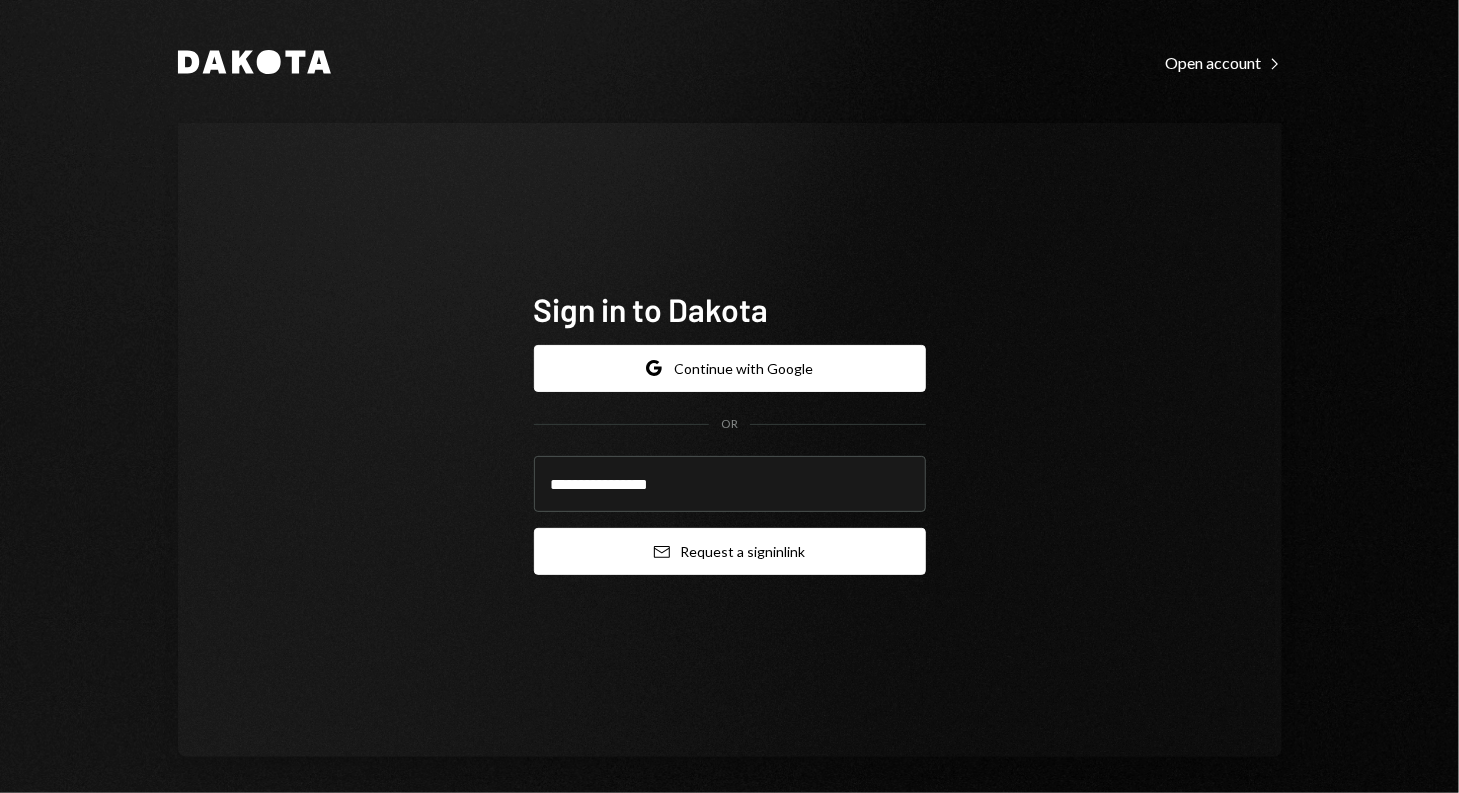 click on "Email Request a sign  in  link" at bounding box center [730, 551] 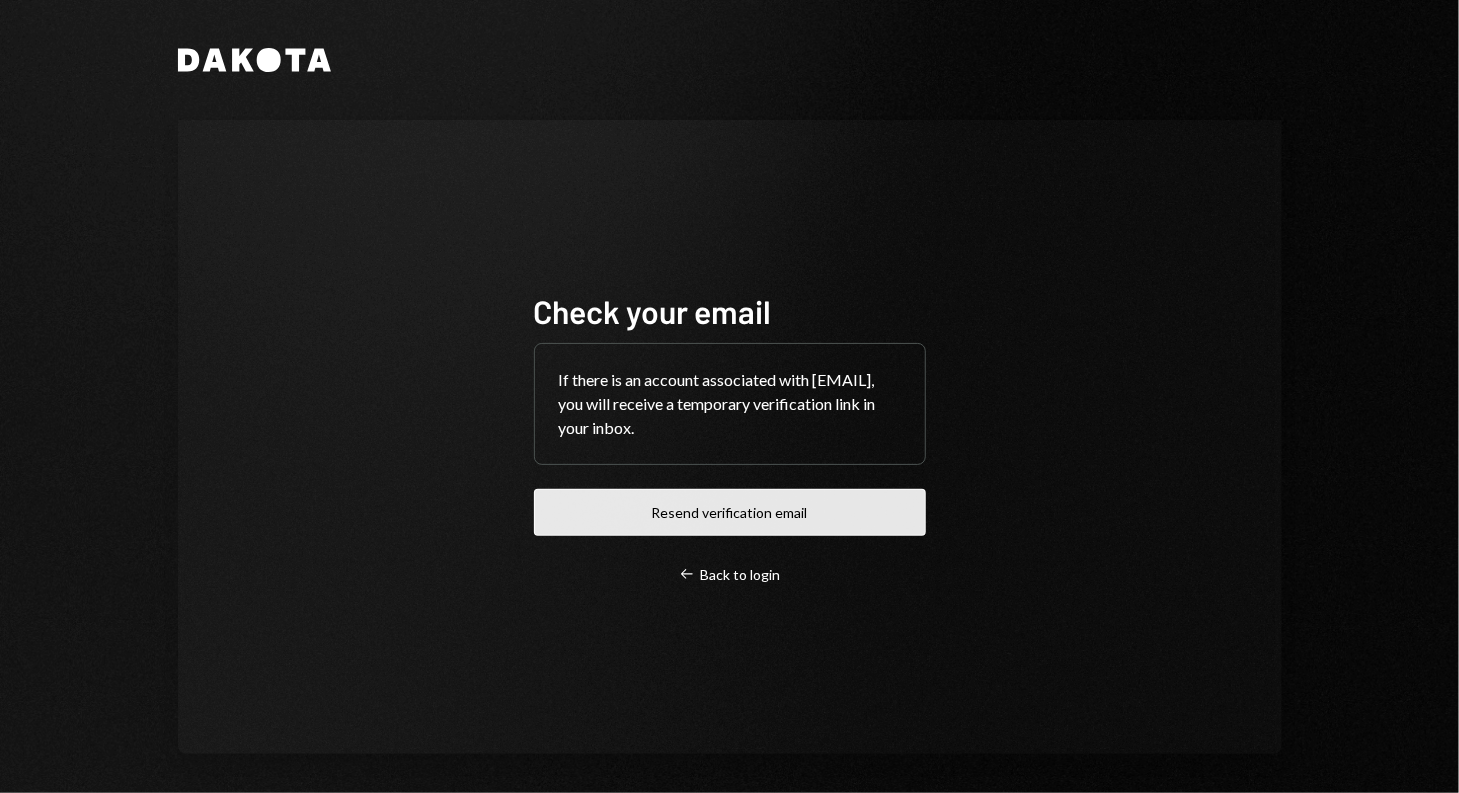 click on "Resend verification email" at bounding box center (730, 512) 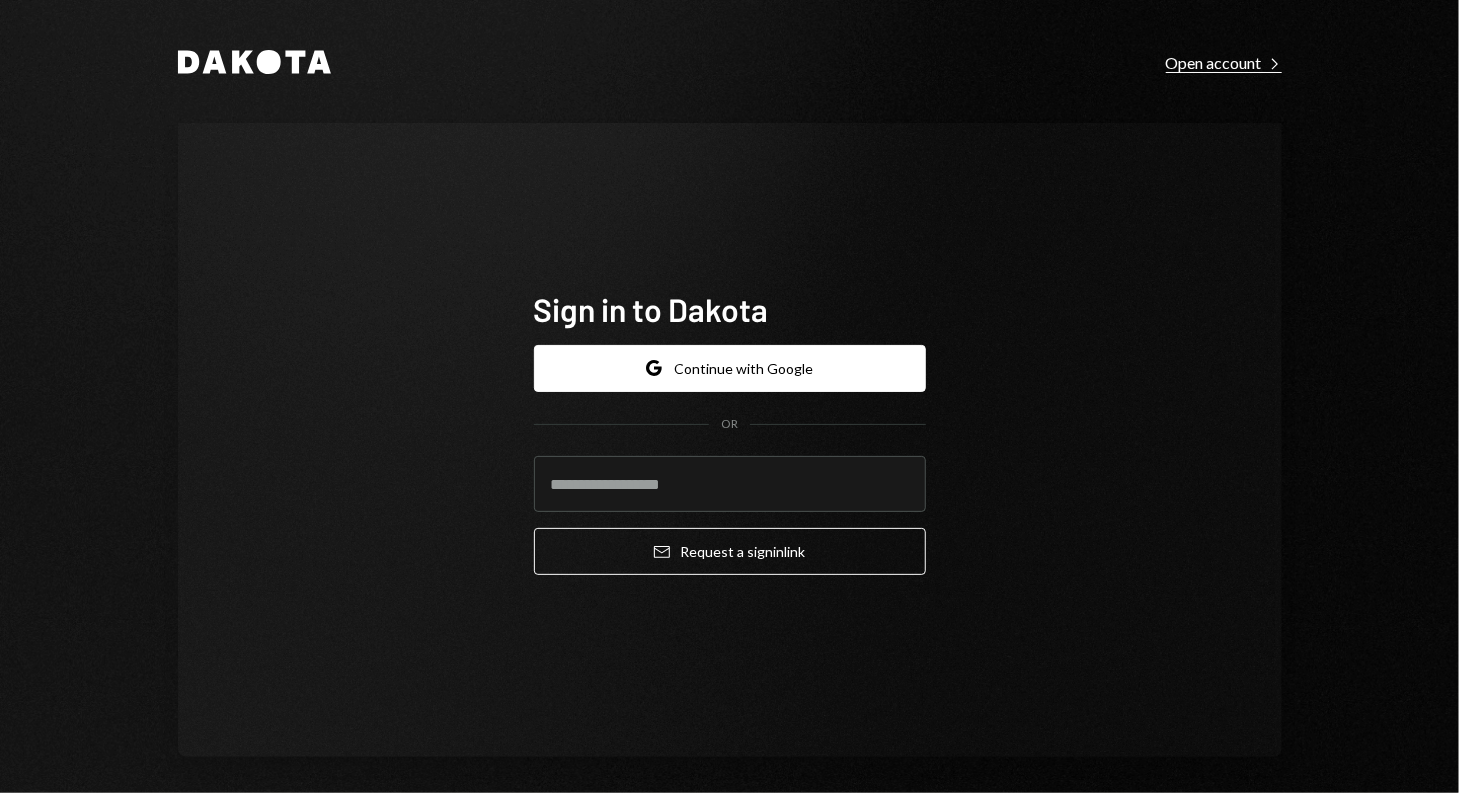 click on "Open account Right Caret" at bounding box center (1224, 63) 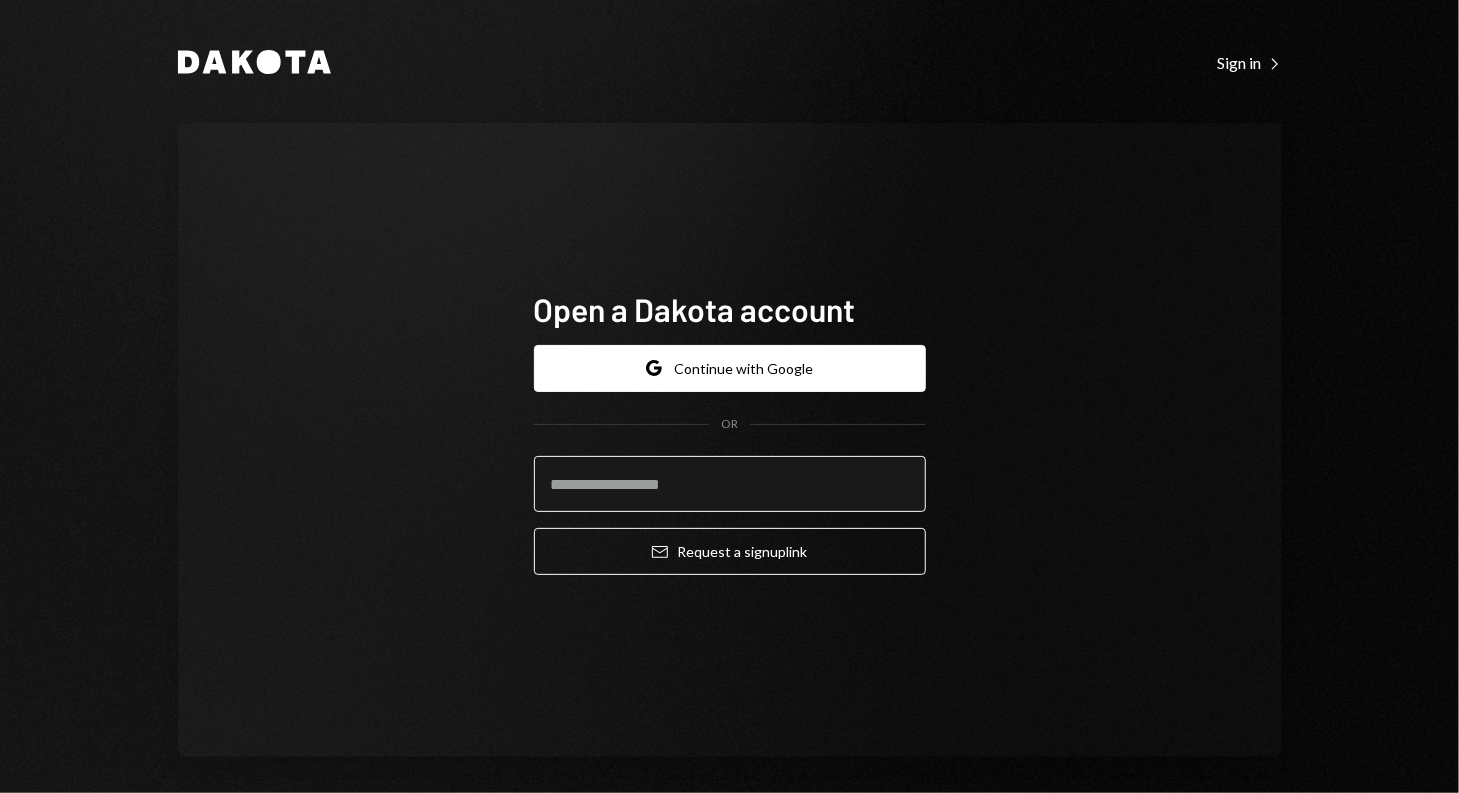 type on "**********" 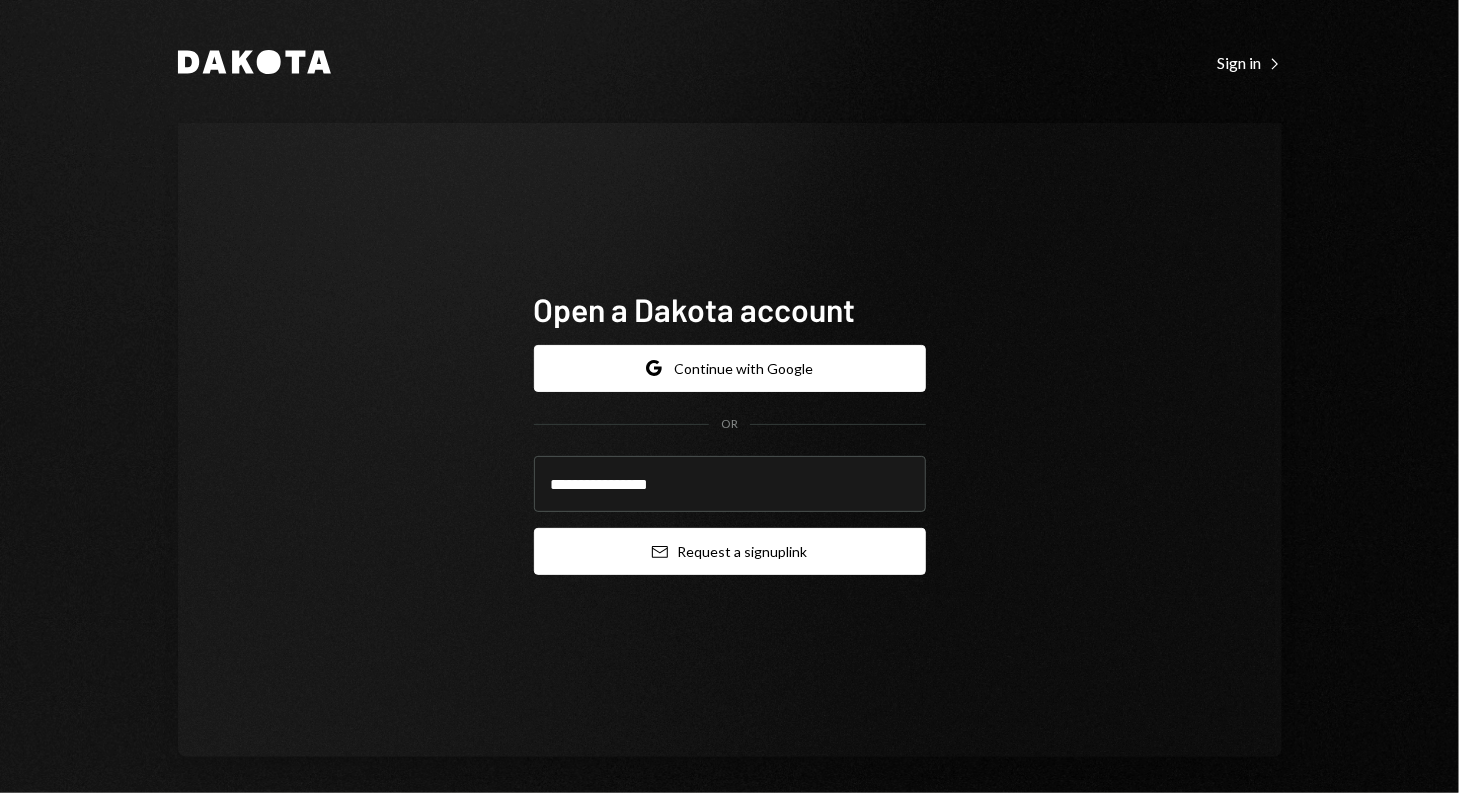 click on "Email Request a sign  up  link" at bounding box center (730, 551) 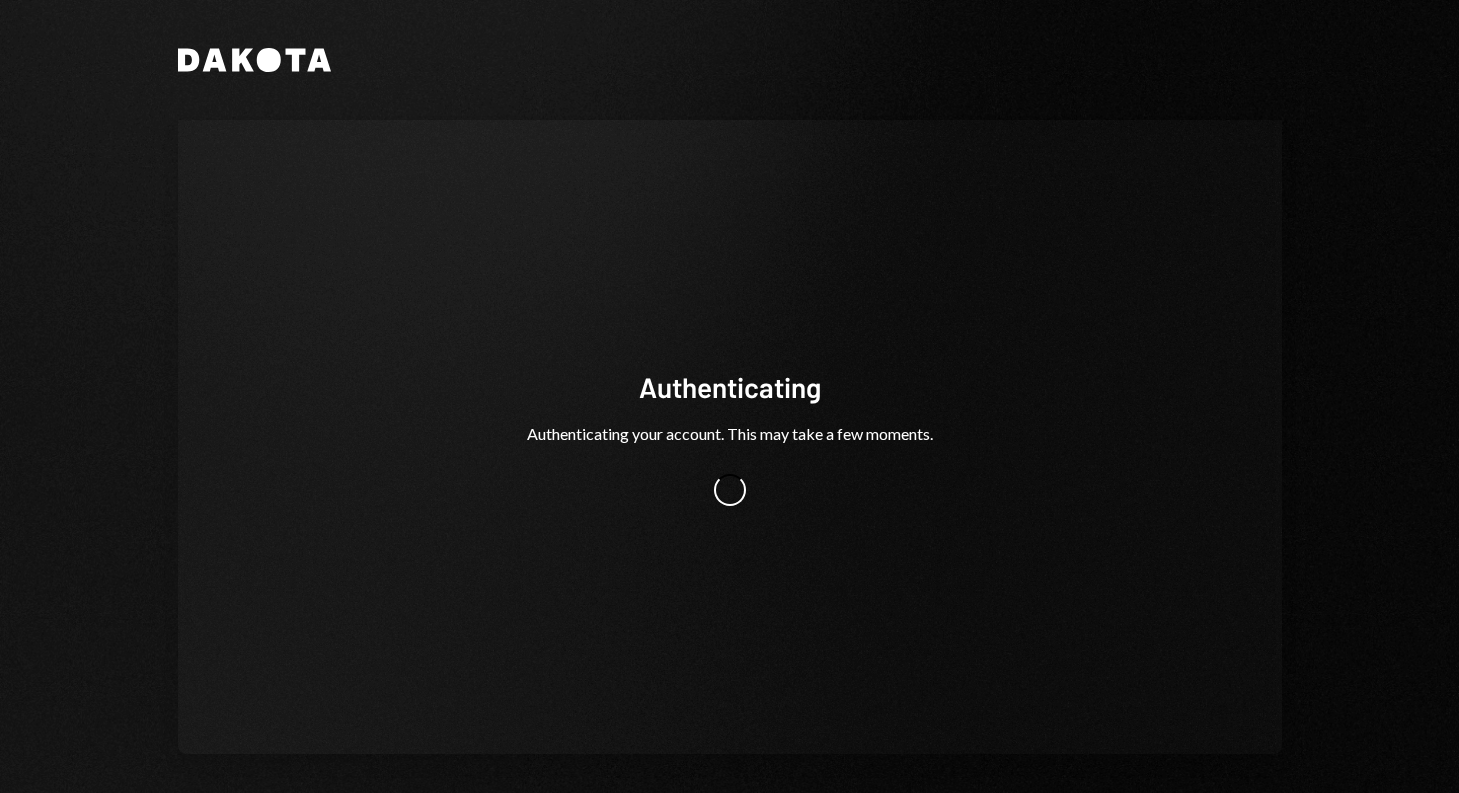 scroll, scrollTop: 0, scrollLeft: 0, axis: both 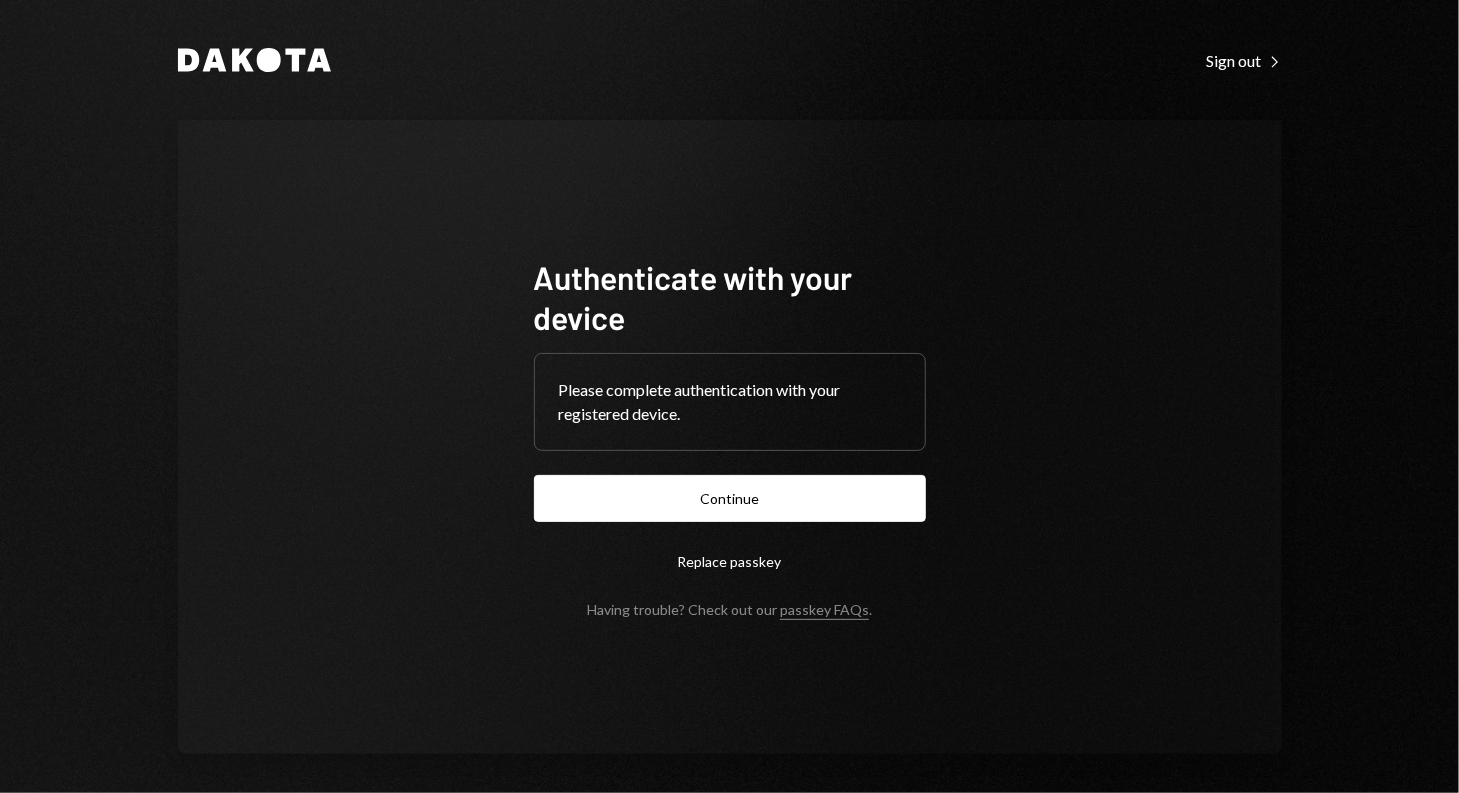 click on "Please complete authentication with your registered device." at bounding box center [730, 402] 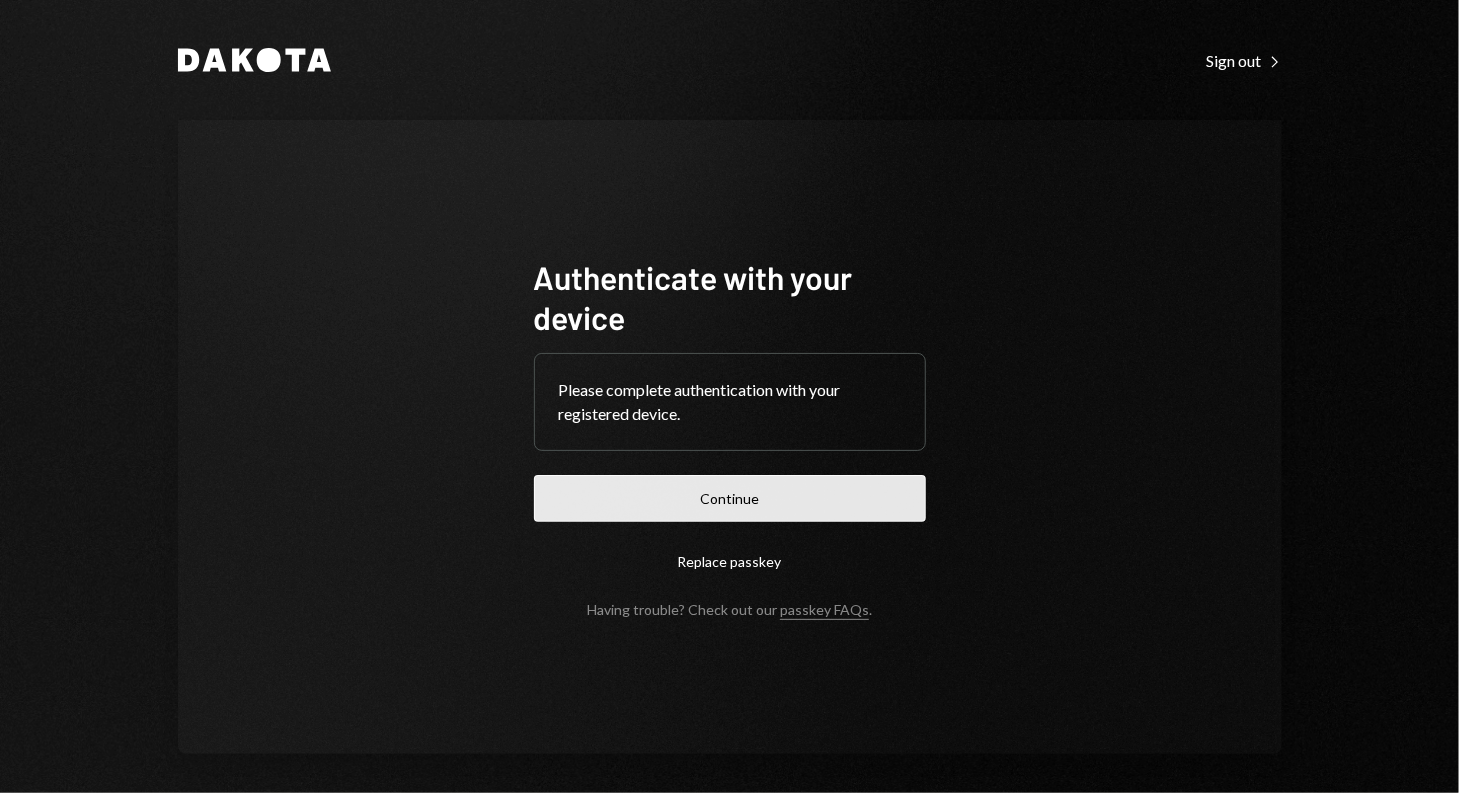 click on "Continue" at bounding box center [730, 498] 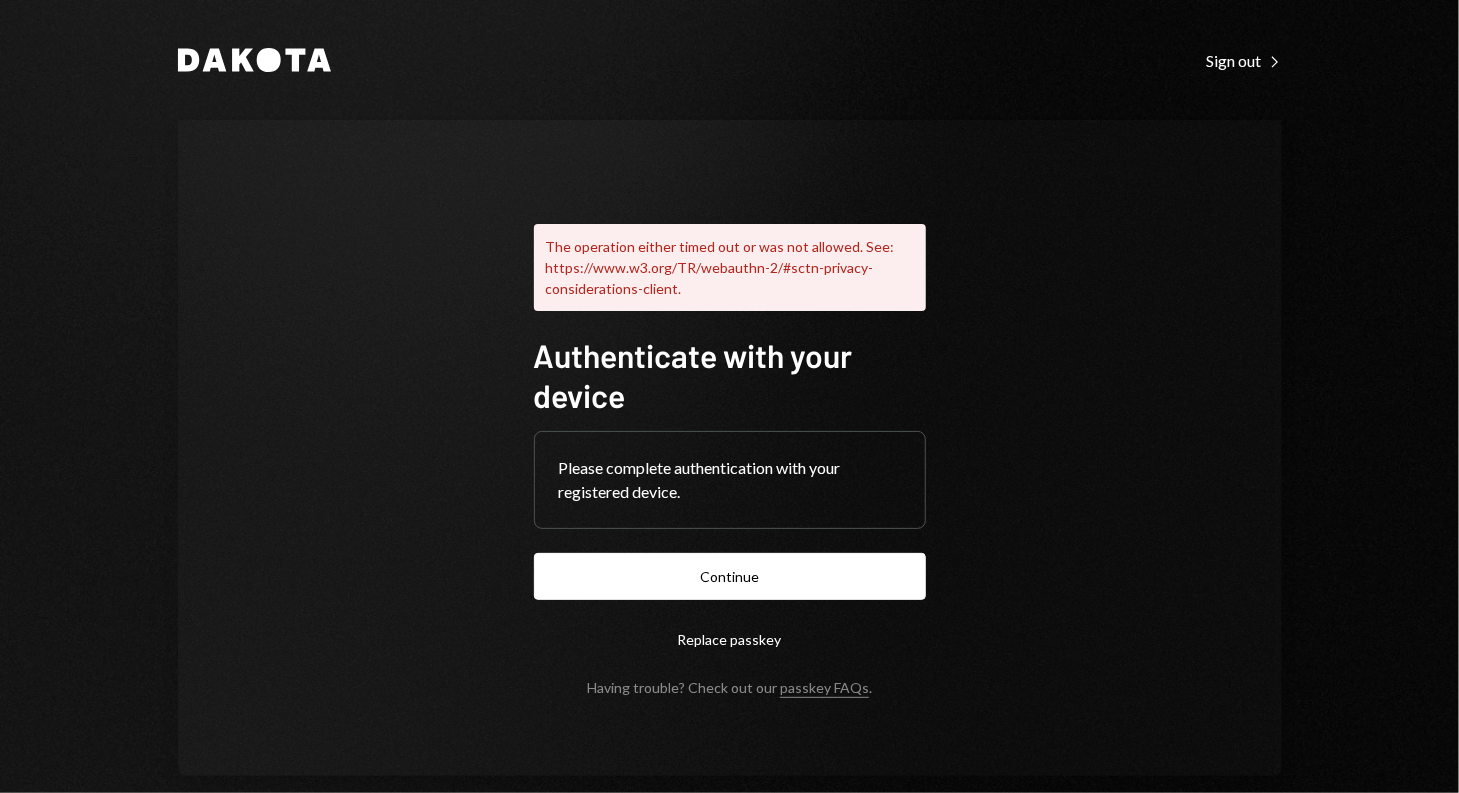 click on "Replace passkey" at bounding box center [730, 639] 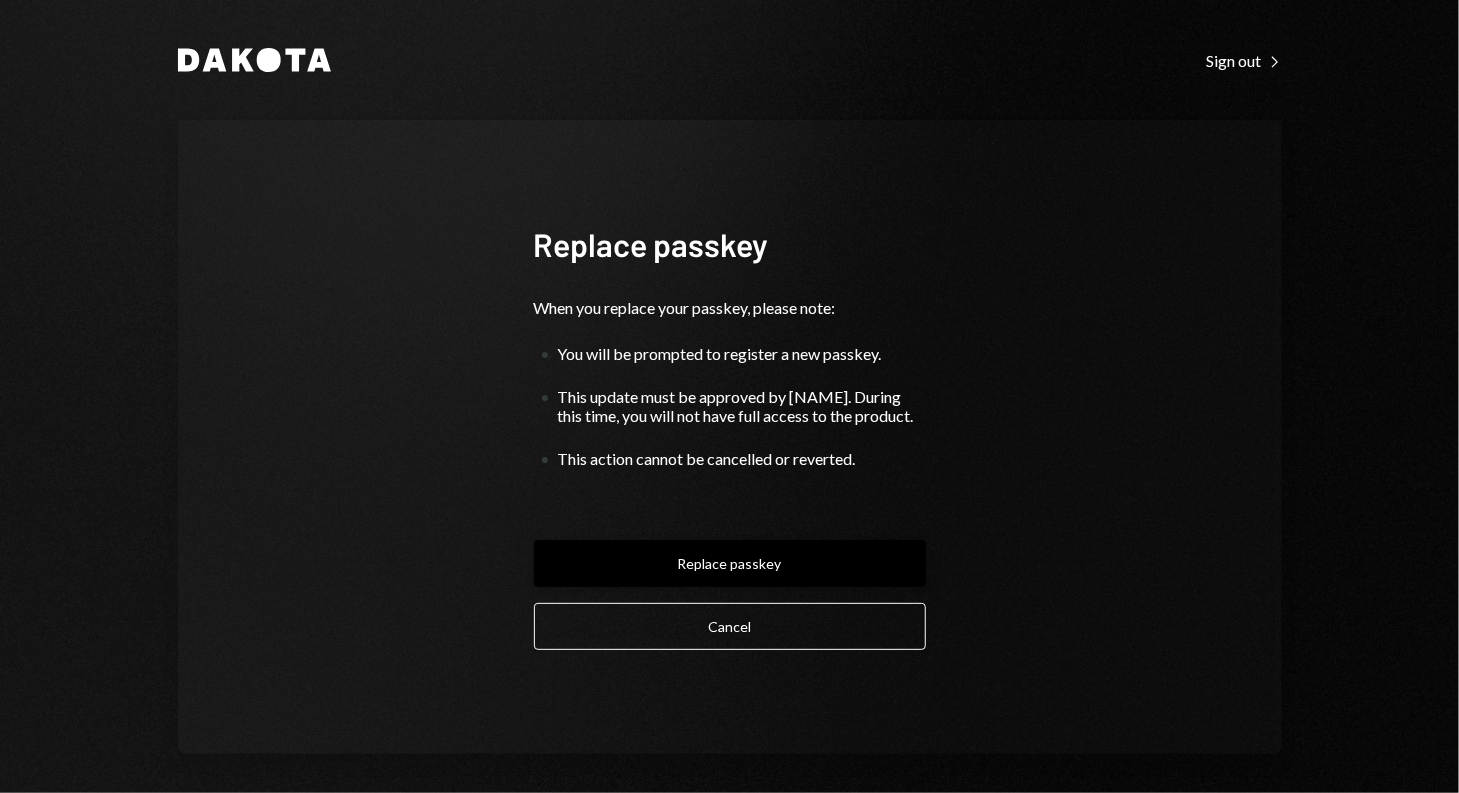 click on "Replace passkey" at bounding box center [730, 563] 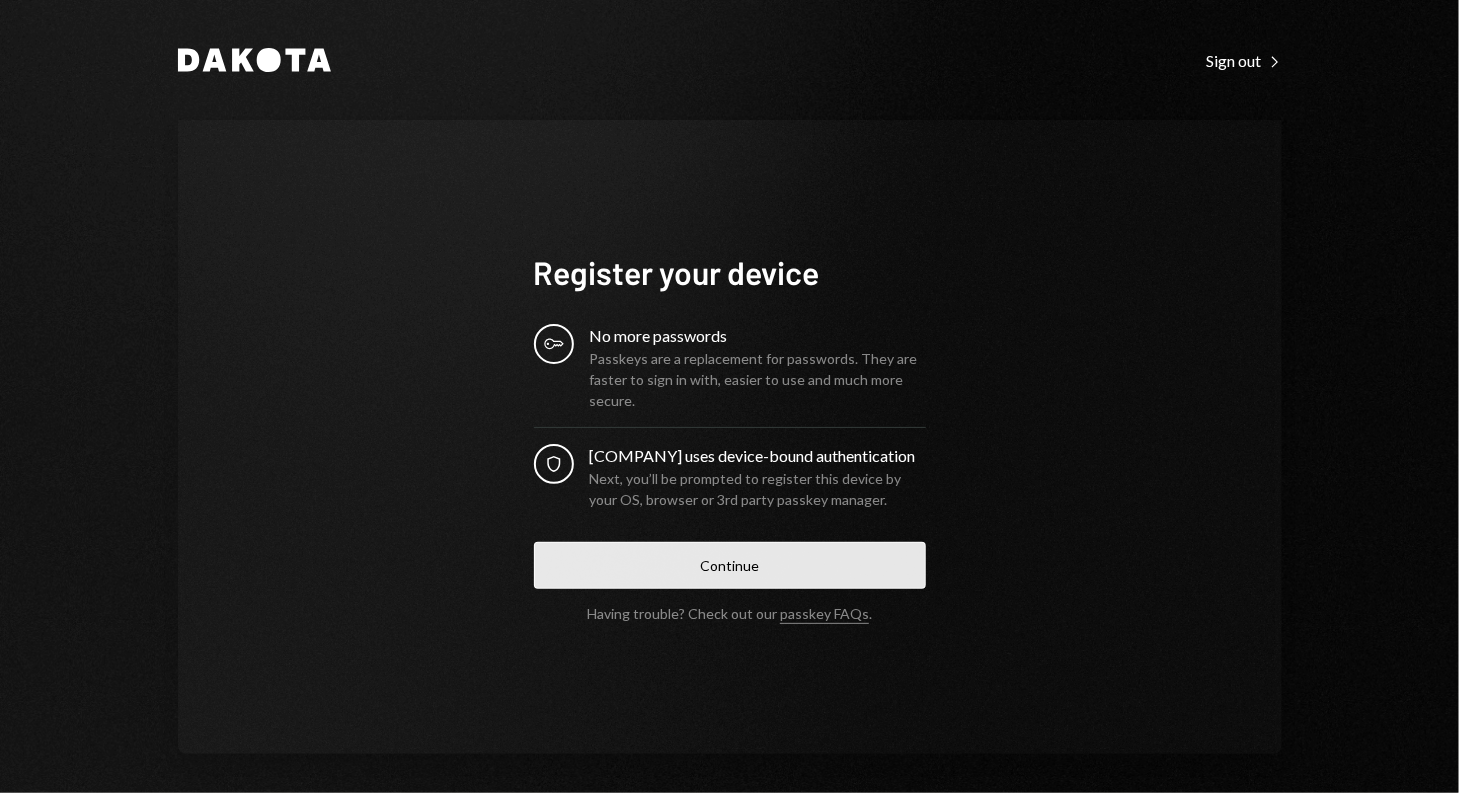 click on "Continue" at bounding box center (730, 565) 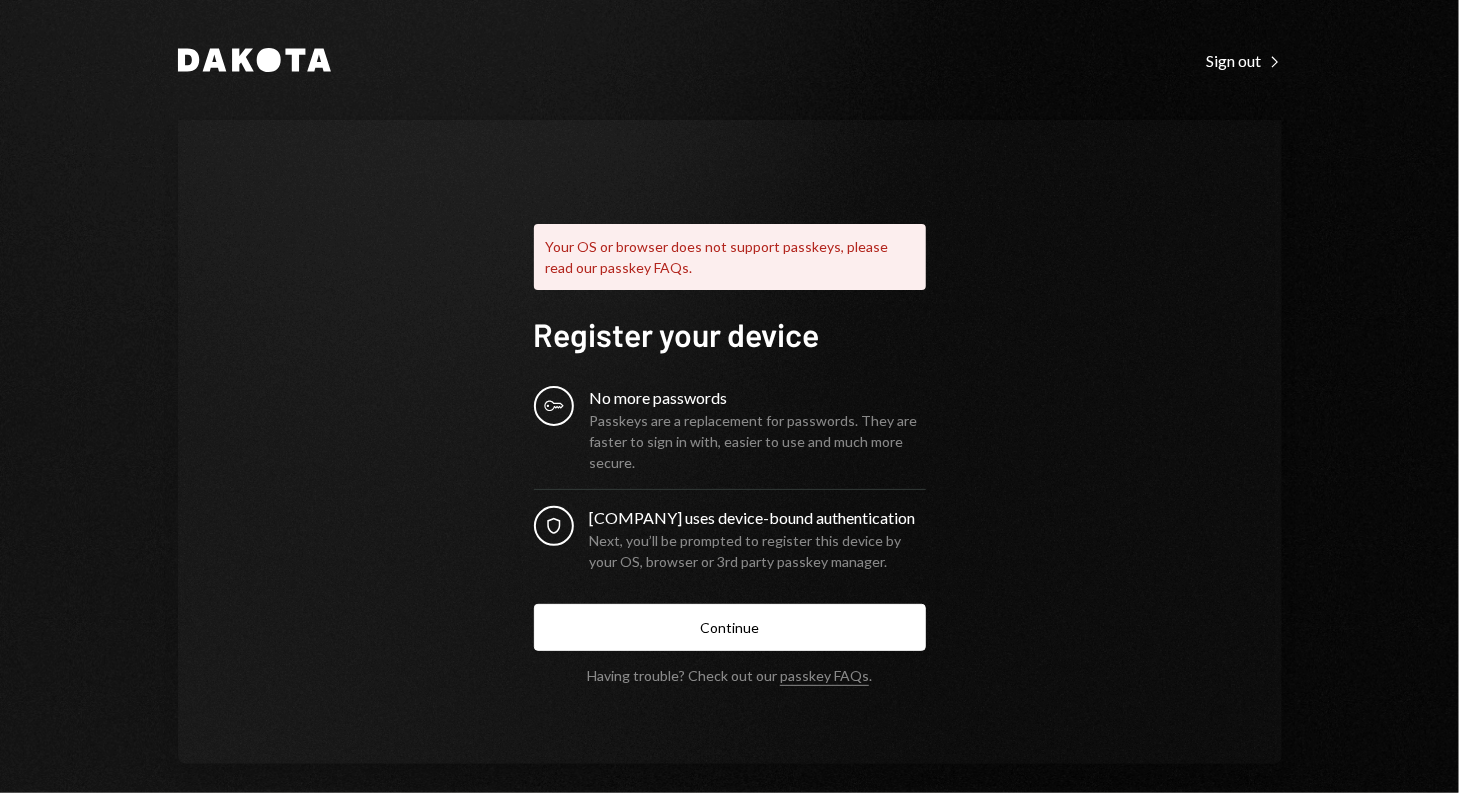 click on "No more passwords" at bounding box center [758, 398] 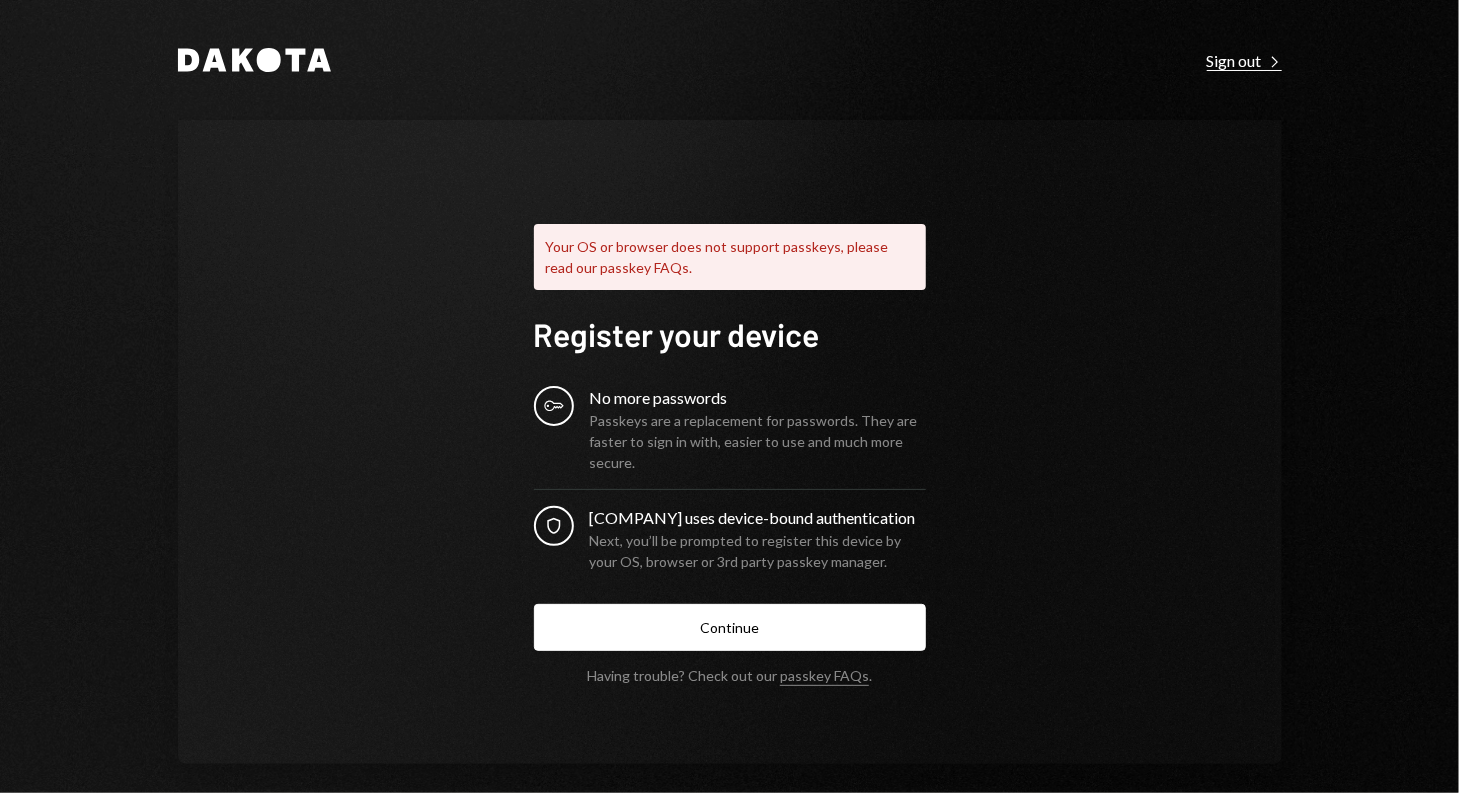 click on "Sign out Right Caret" at bounding box center (1244, 61) 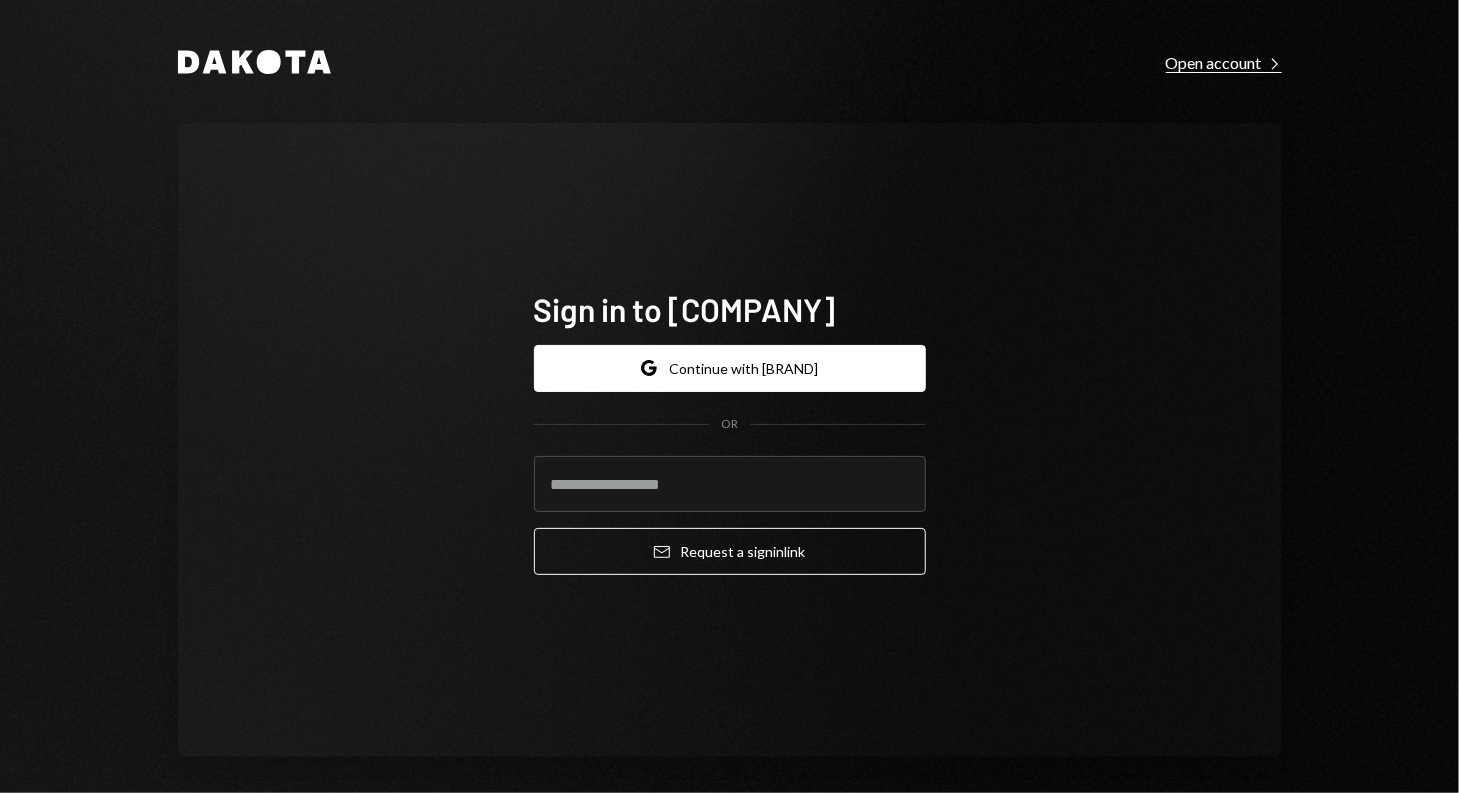 click on "Open account Right Caret" at bounding box center (1224, 63) 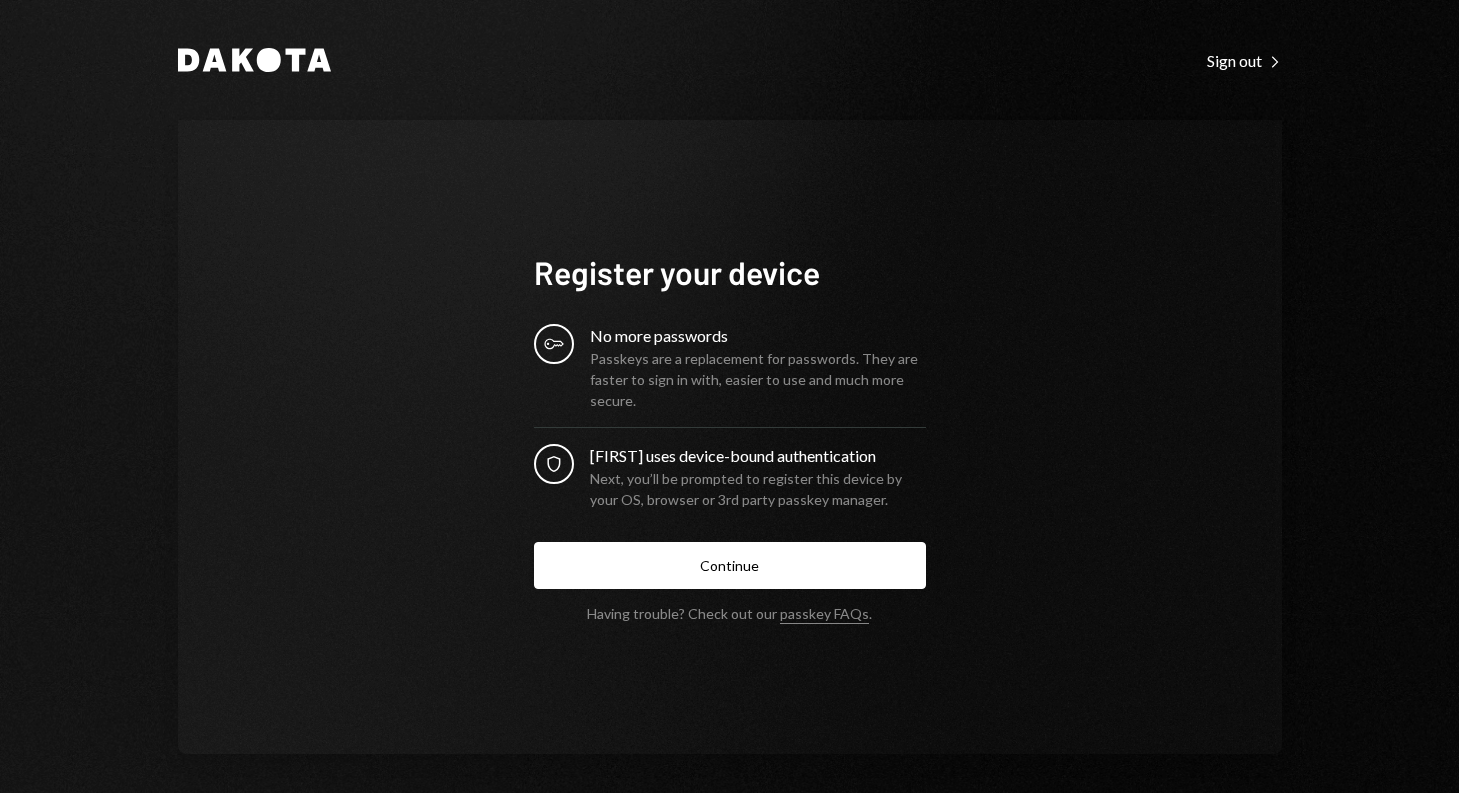 scroll, scrollTop: 0, scrollLeft: 0, axis: both 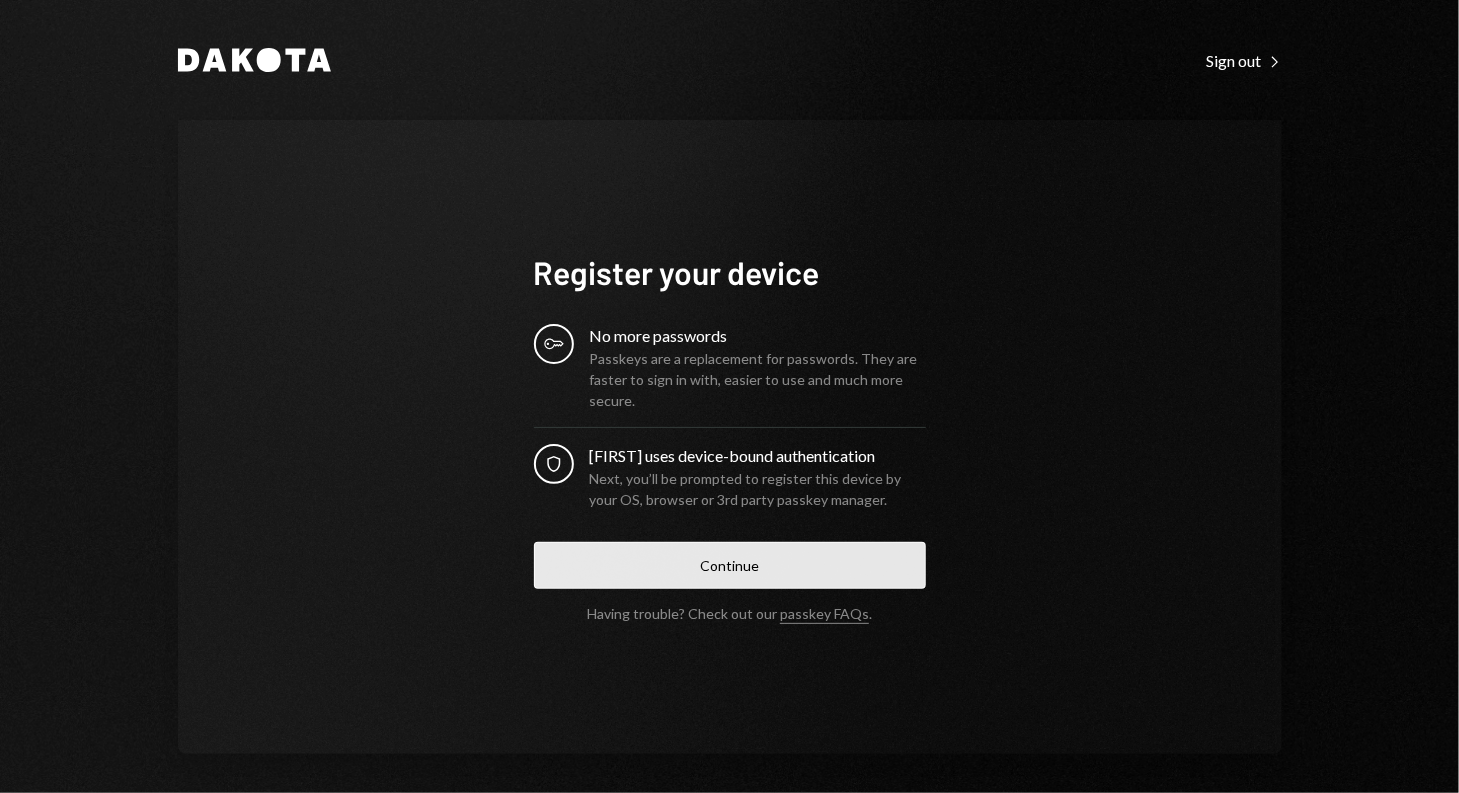 click on "Continue" at bounding box center [730, 565] 